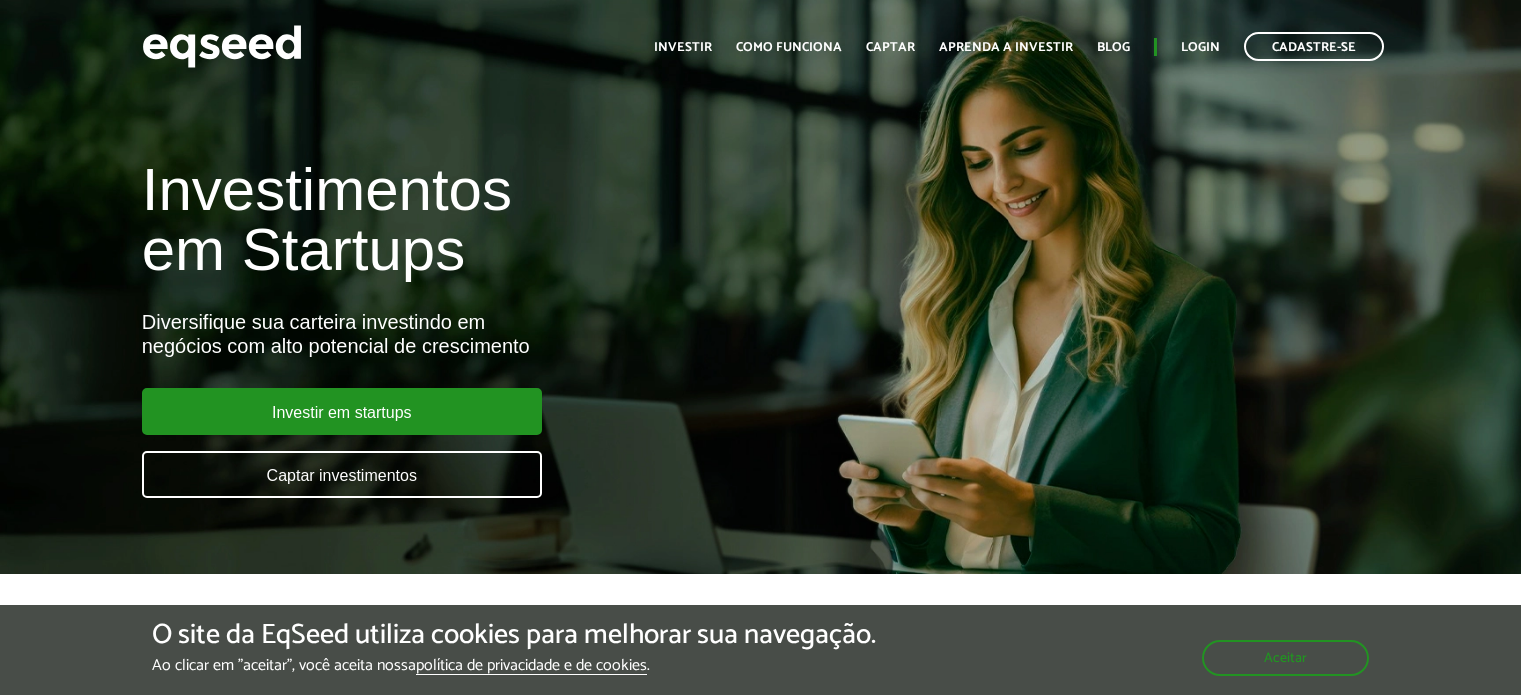 scroll, scrollTop: 0, scrollLeft: 0, axis: both 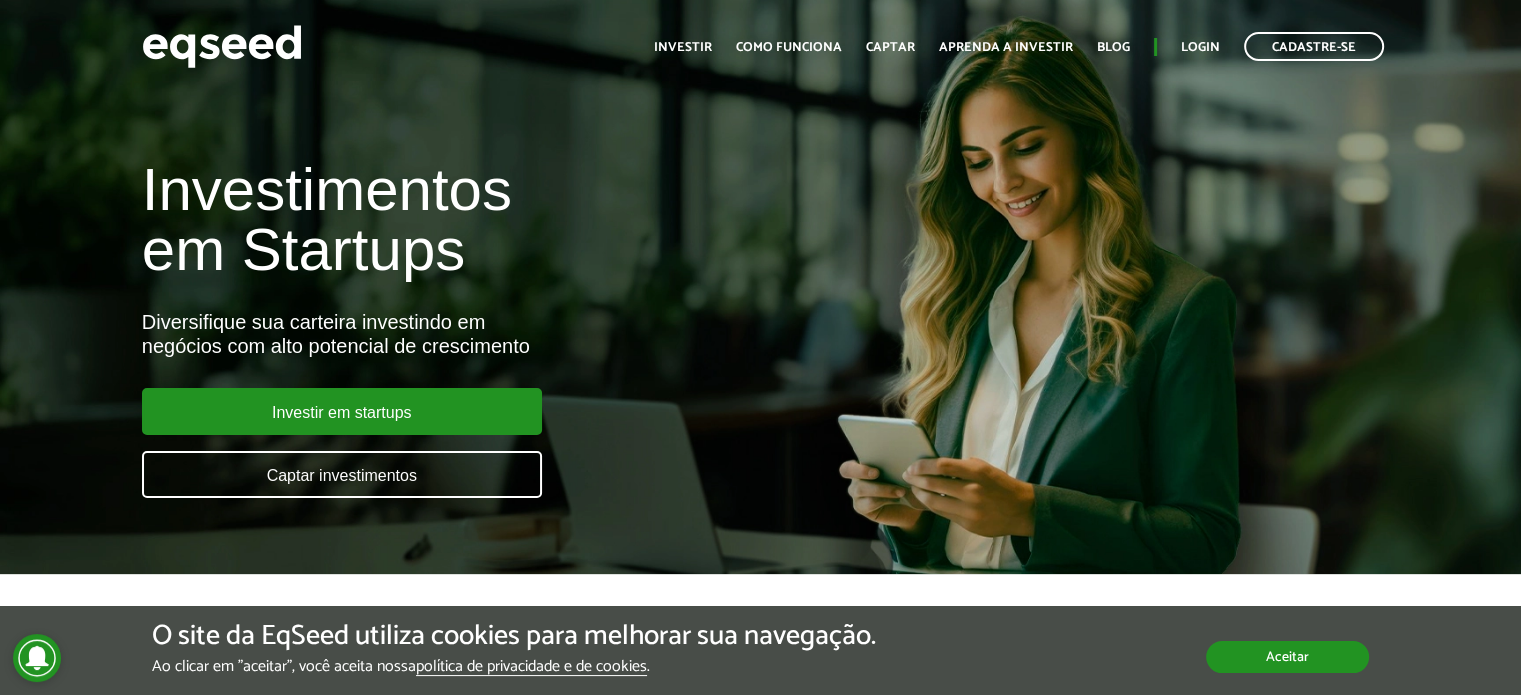 click on "Aceitar" at bounding box center [1287, 657] 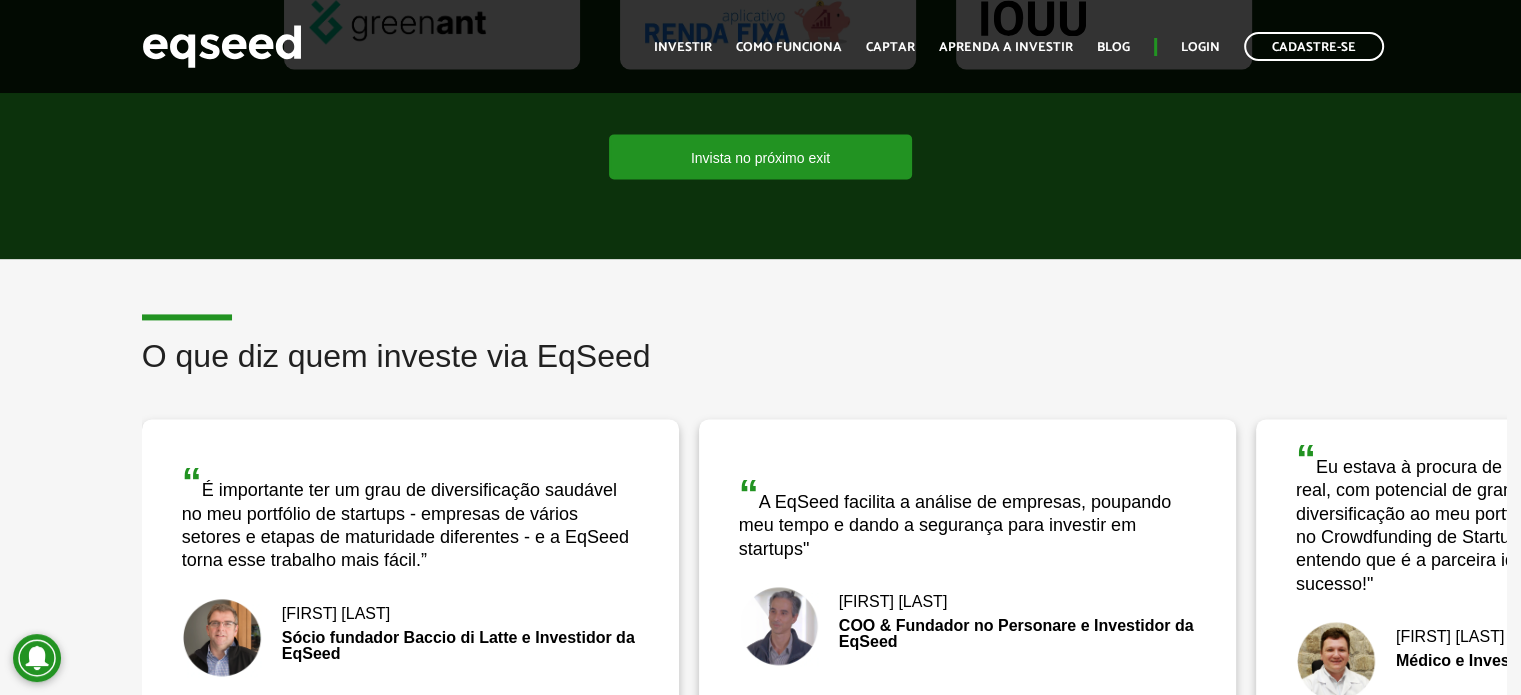scroll, scrollTop: 3100, scrollLeft: 0, axis: vertical 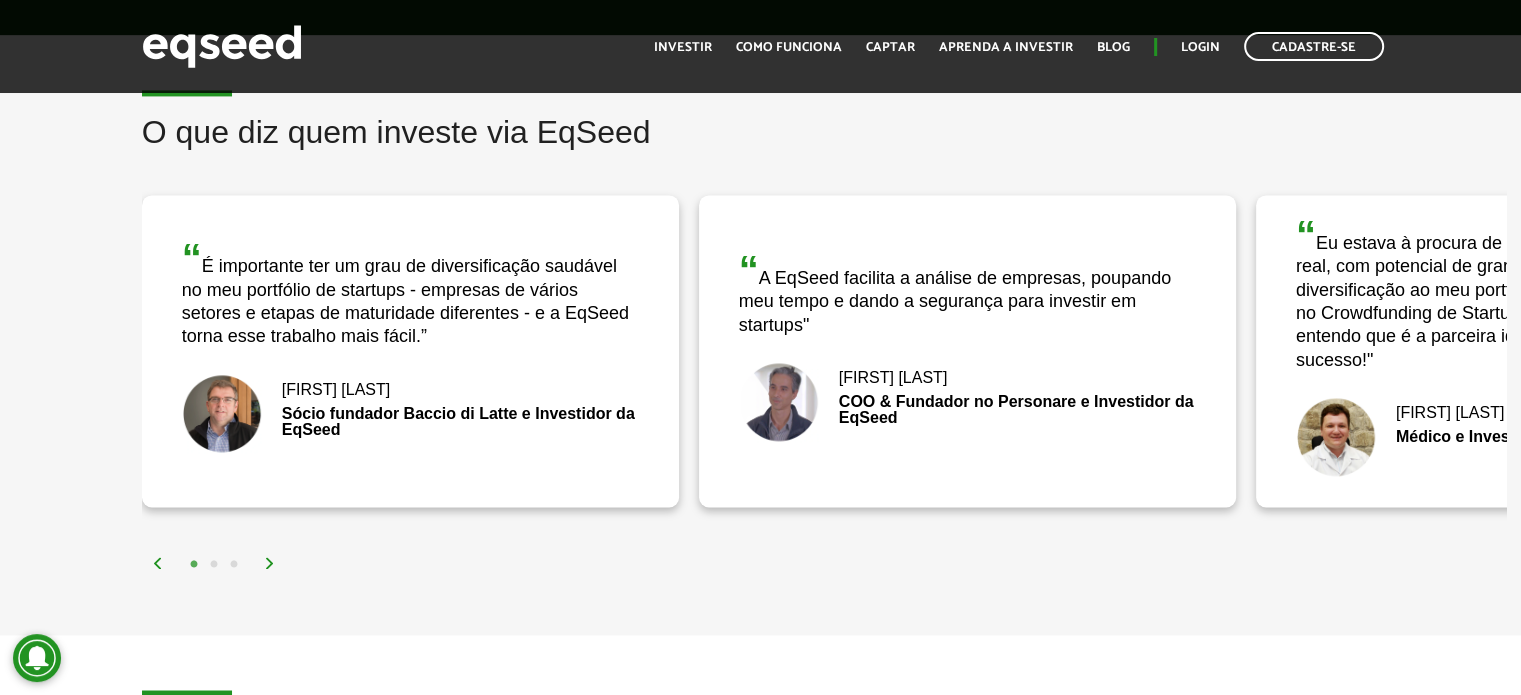 click on "1 2 3" at bounding box center [829, 563] 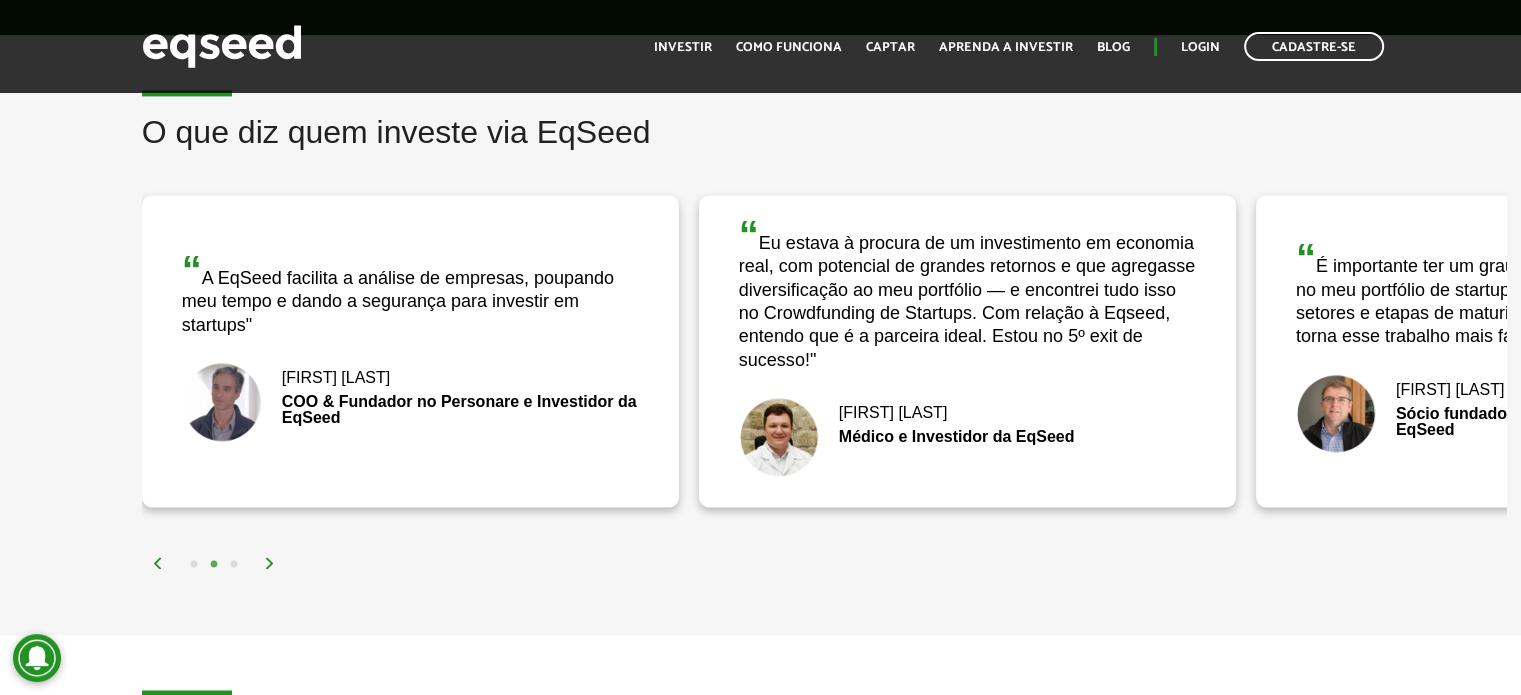 click at bounding box center [270, 563] 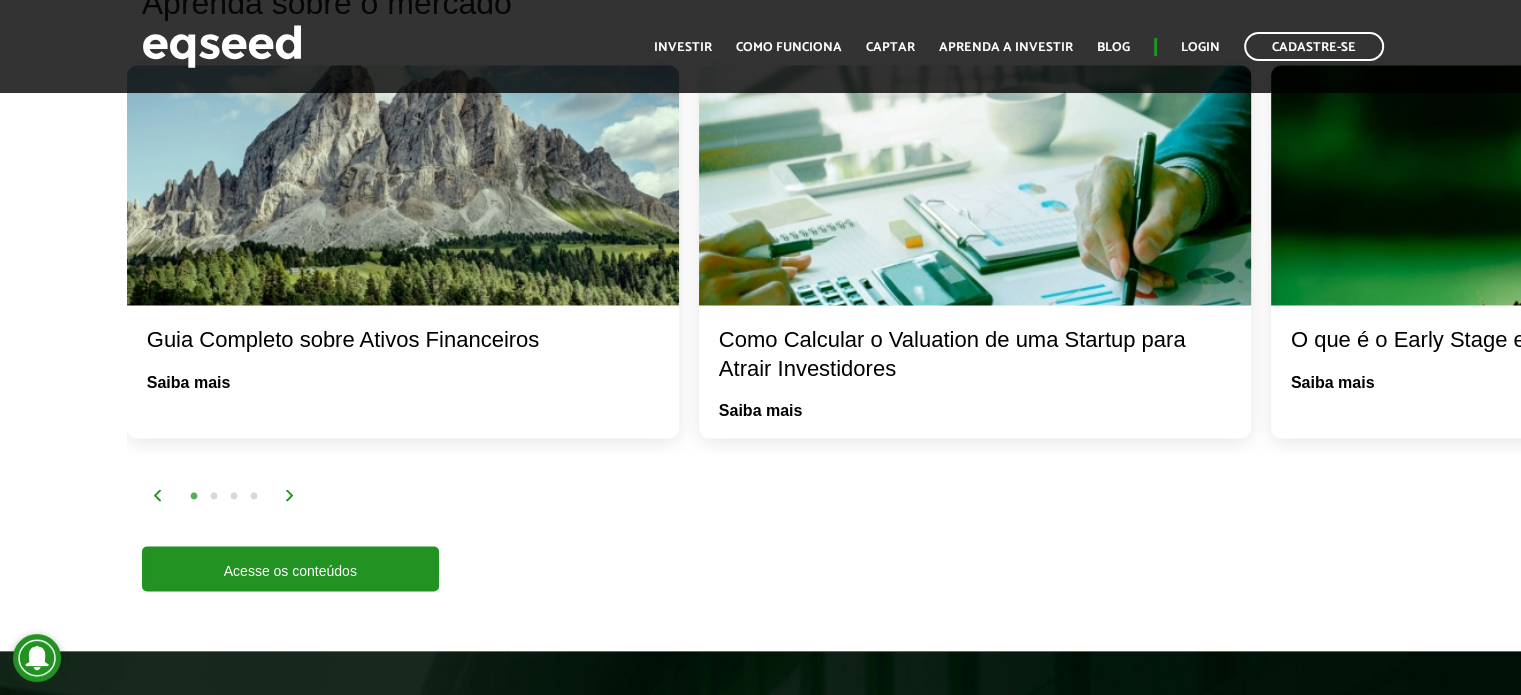 scroll, scrollTop: 3800, scrollLeft: 0, axis: vertical 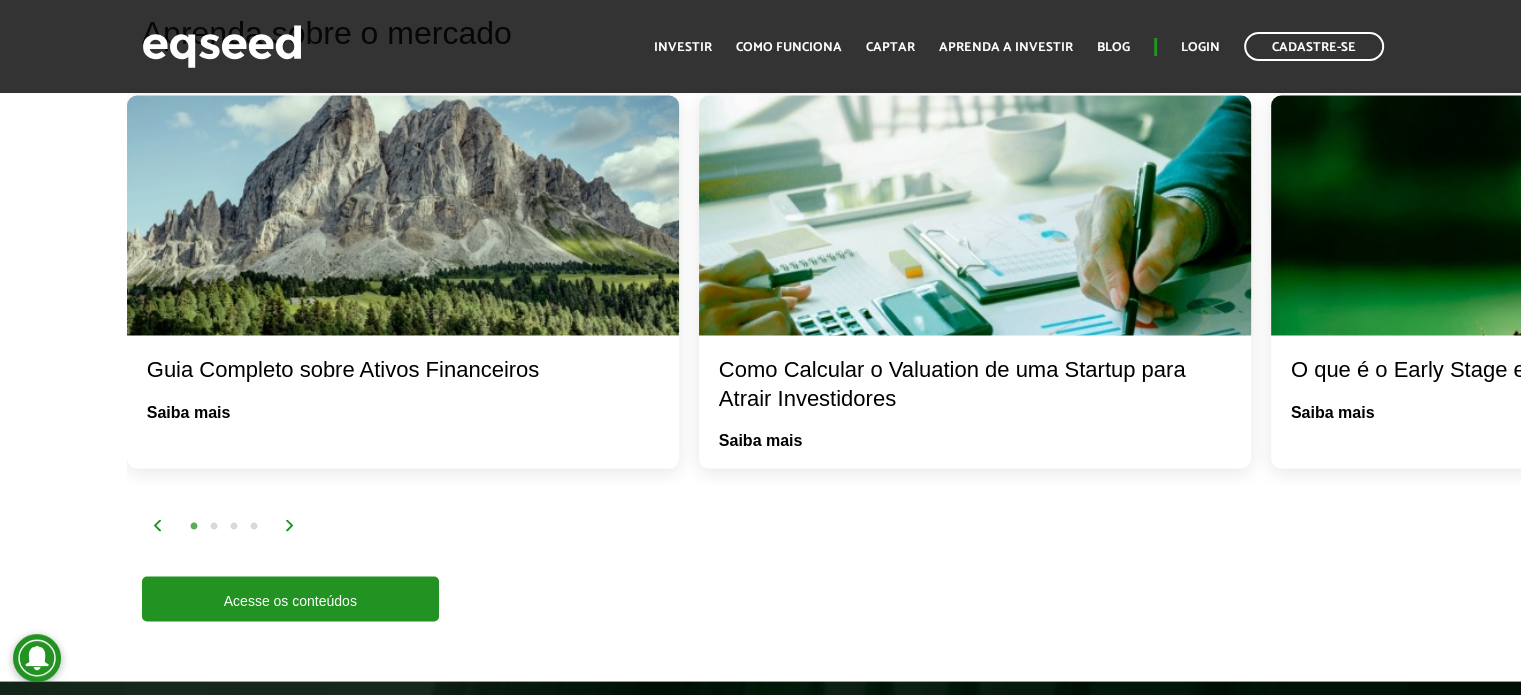 click at bounding box center (290, 525) 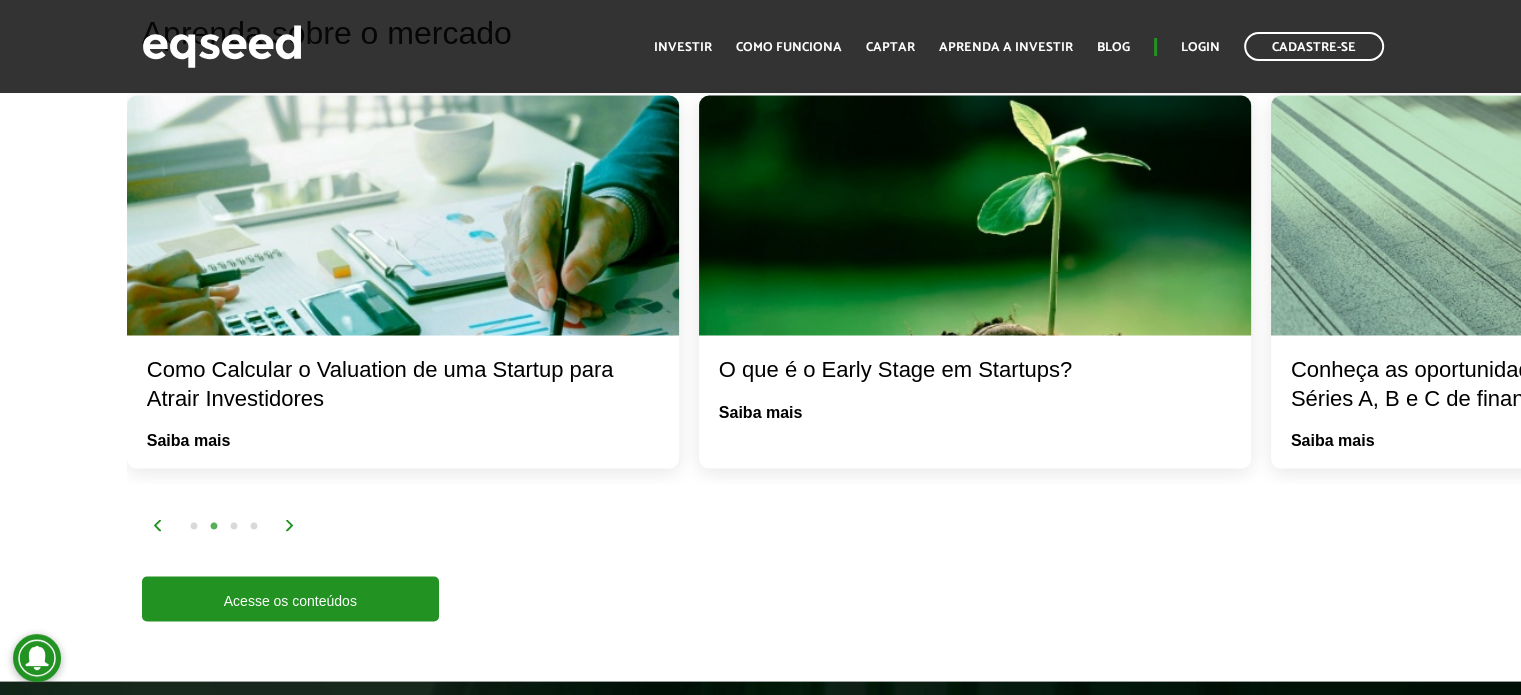 click at bounding box center [290, 525] 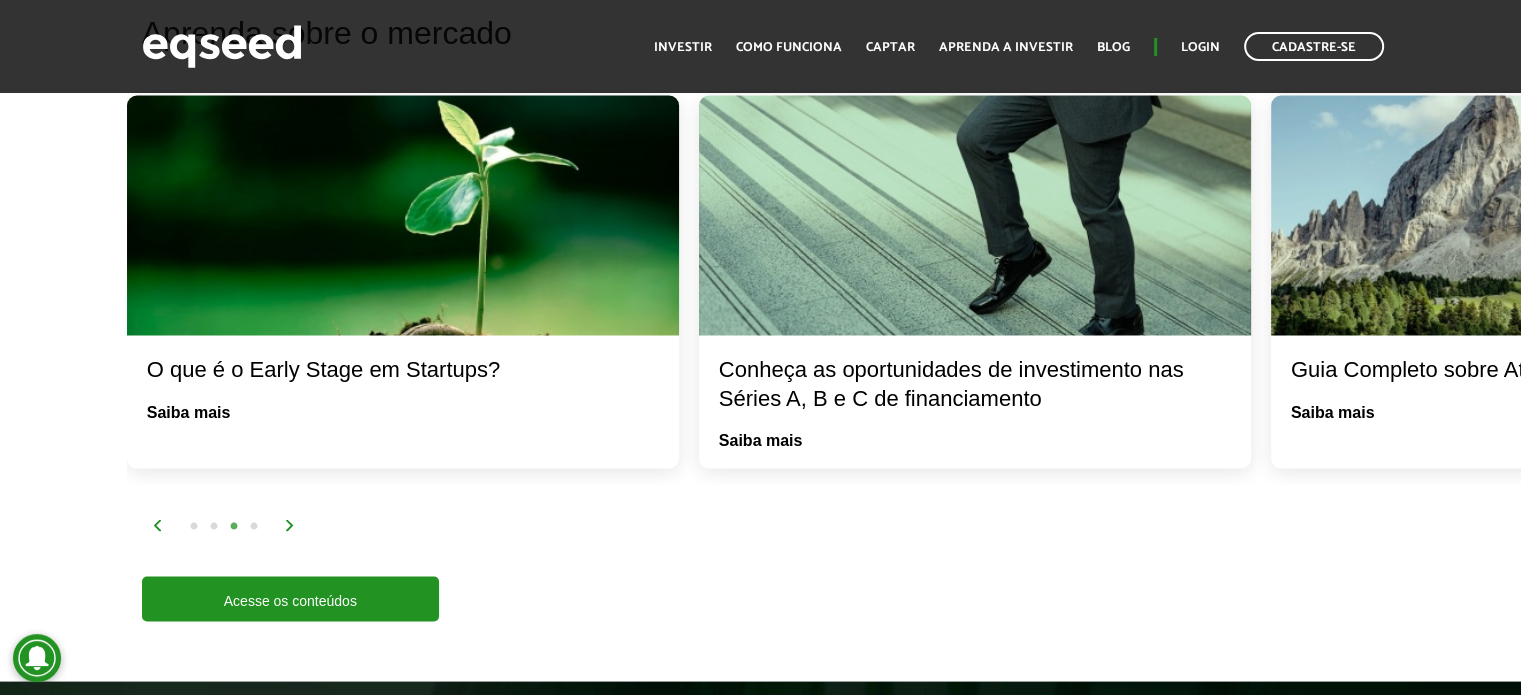 click at bounding box center [290, 525] 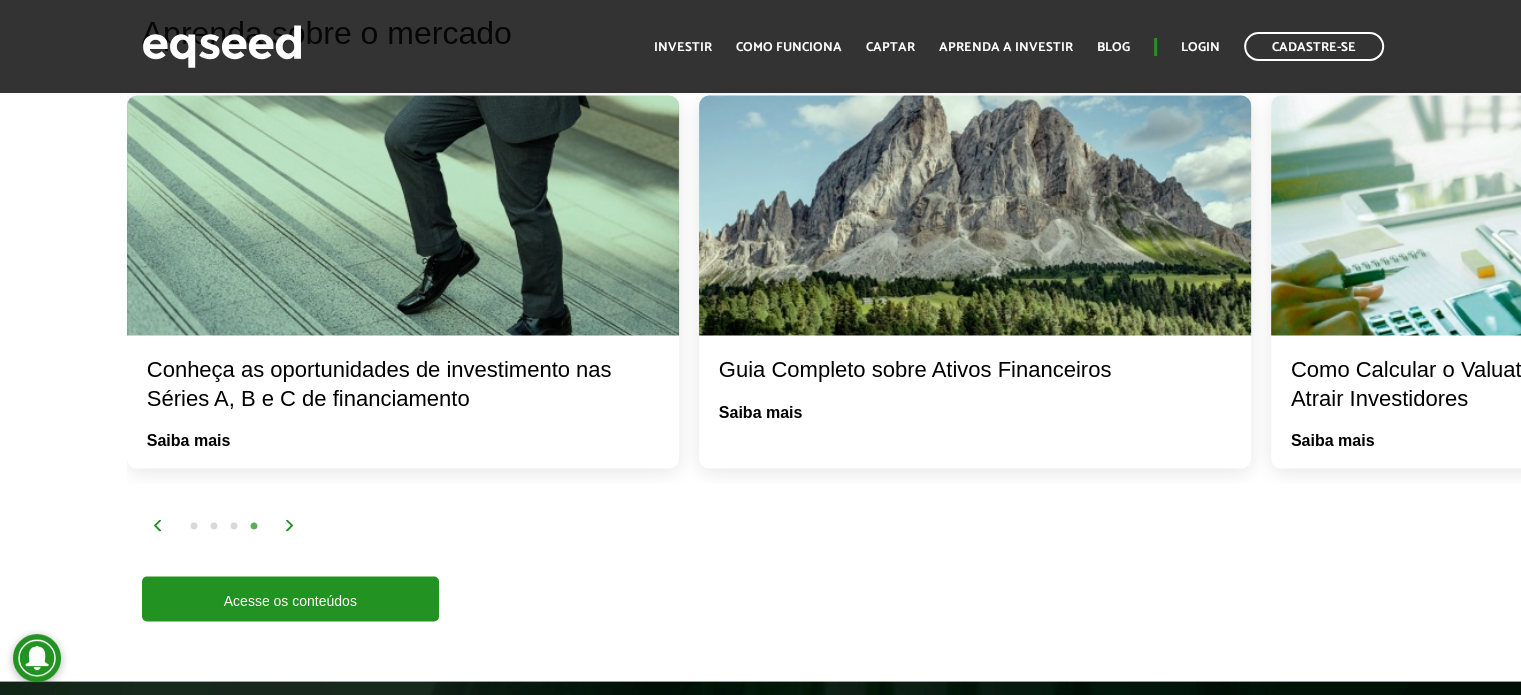 click at bounding box center [290, 525] 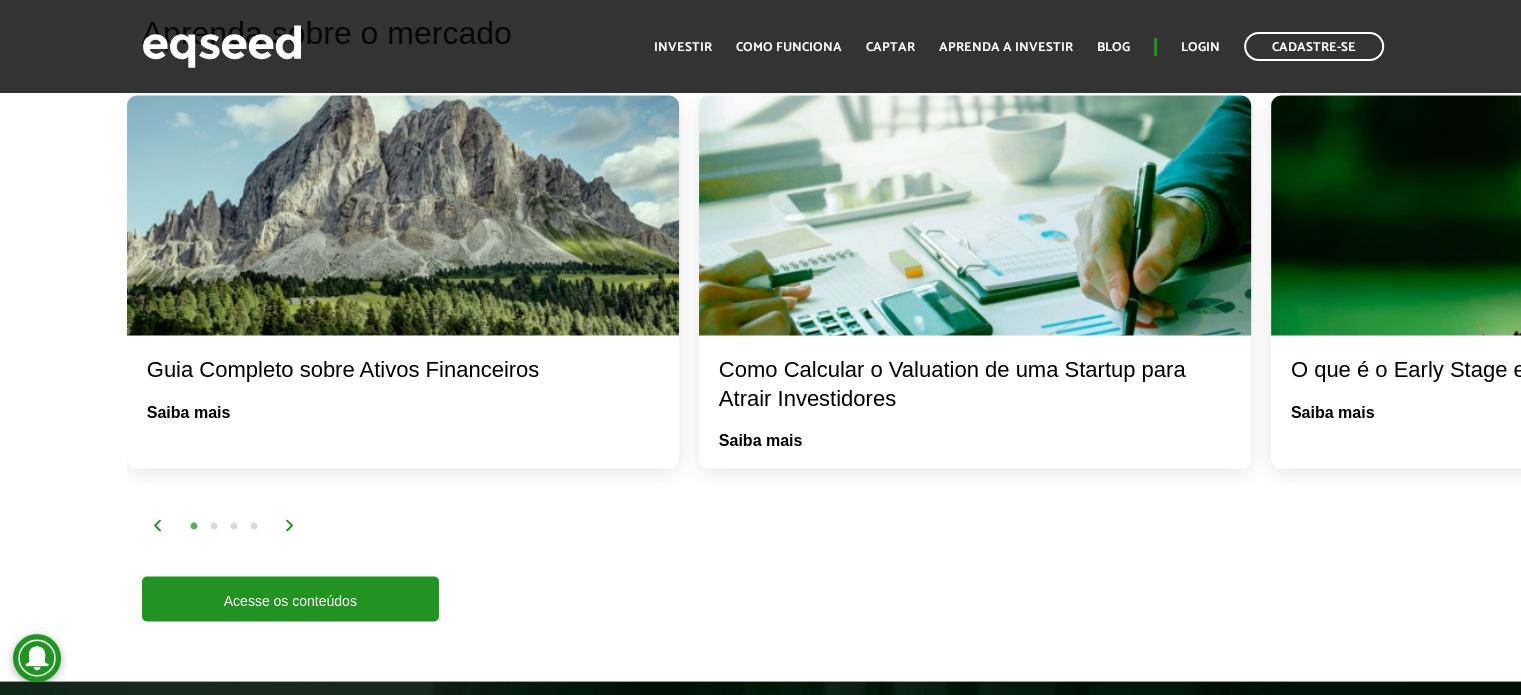 click at bounding box center [290, 525] 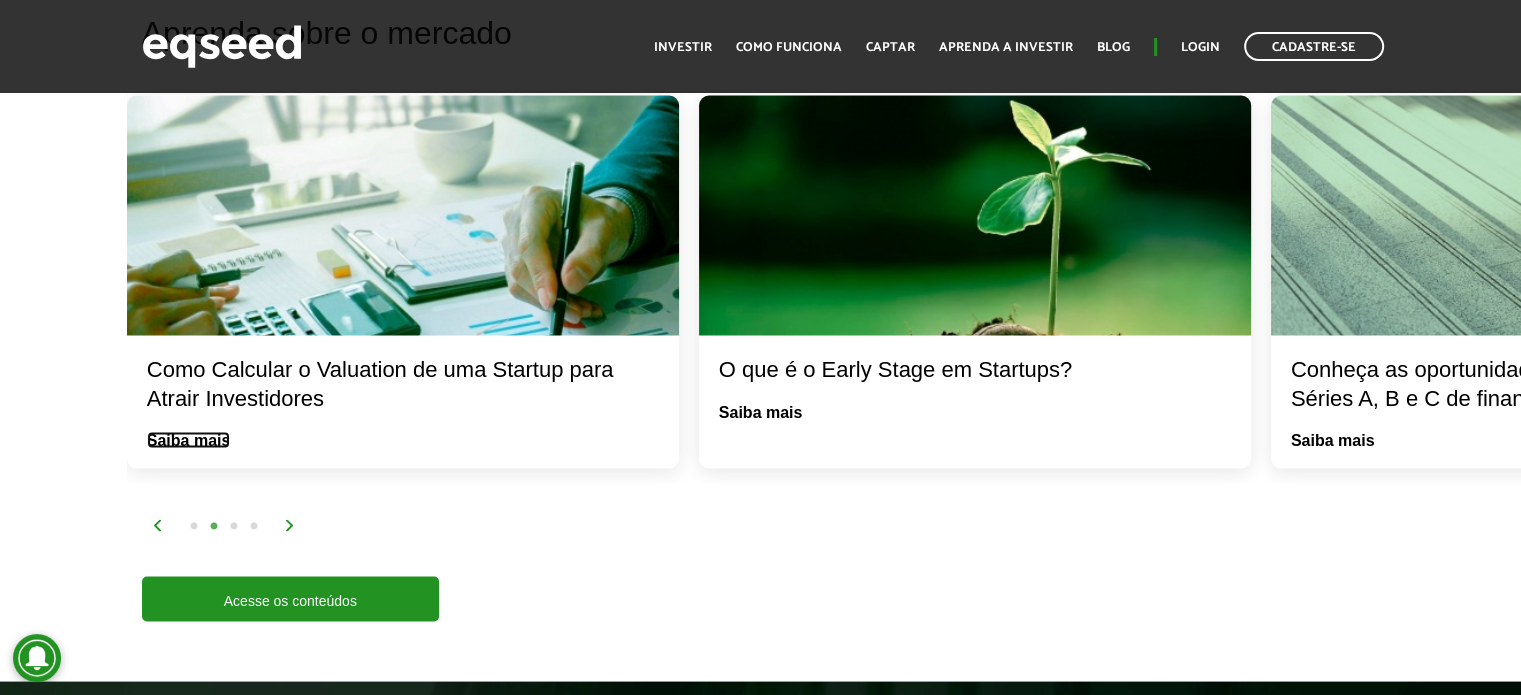 click on "Saiba mais" at bounding box center (189, 440) 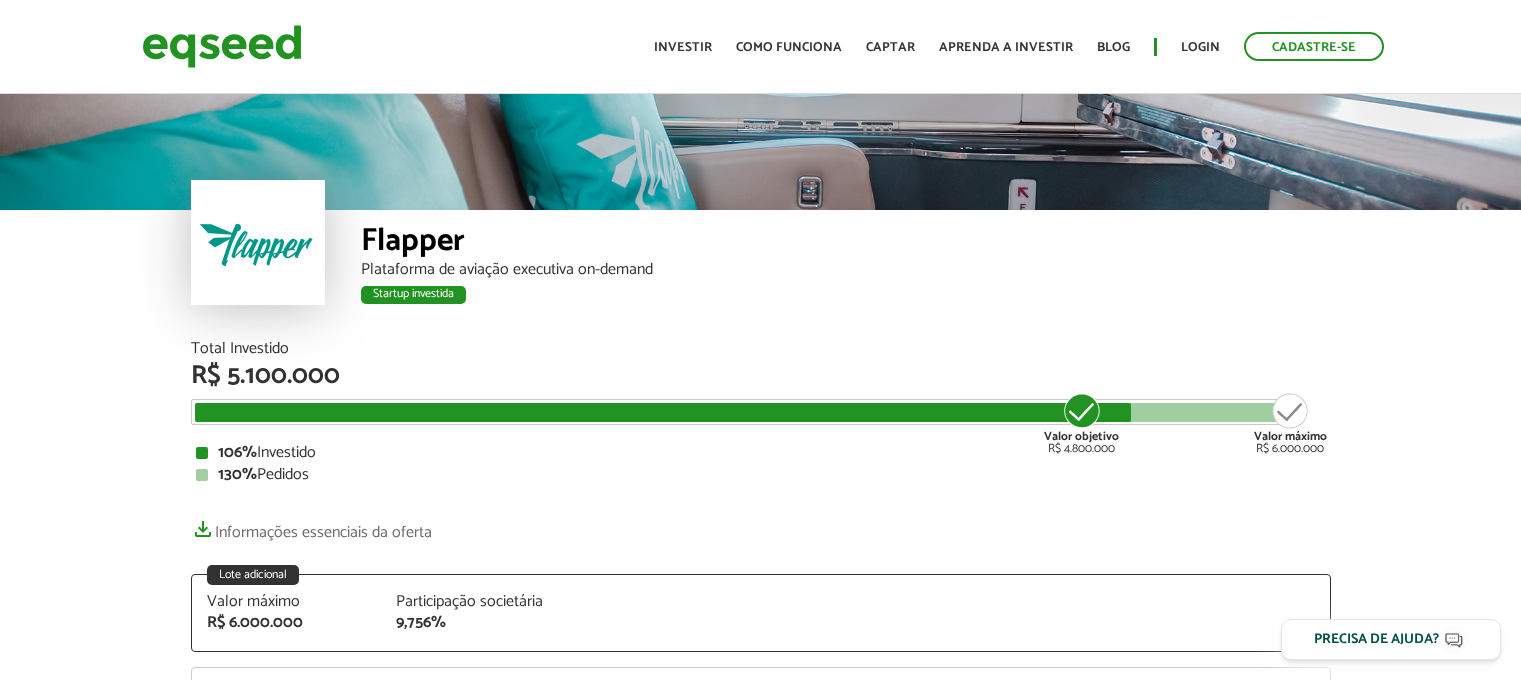 scroll, scrollTop: 0, scrollLeft: 0, axis: both 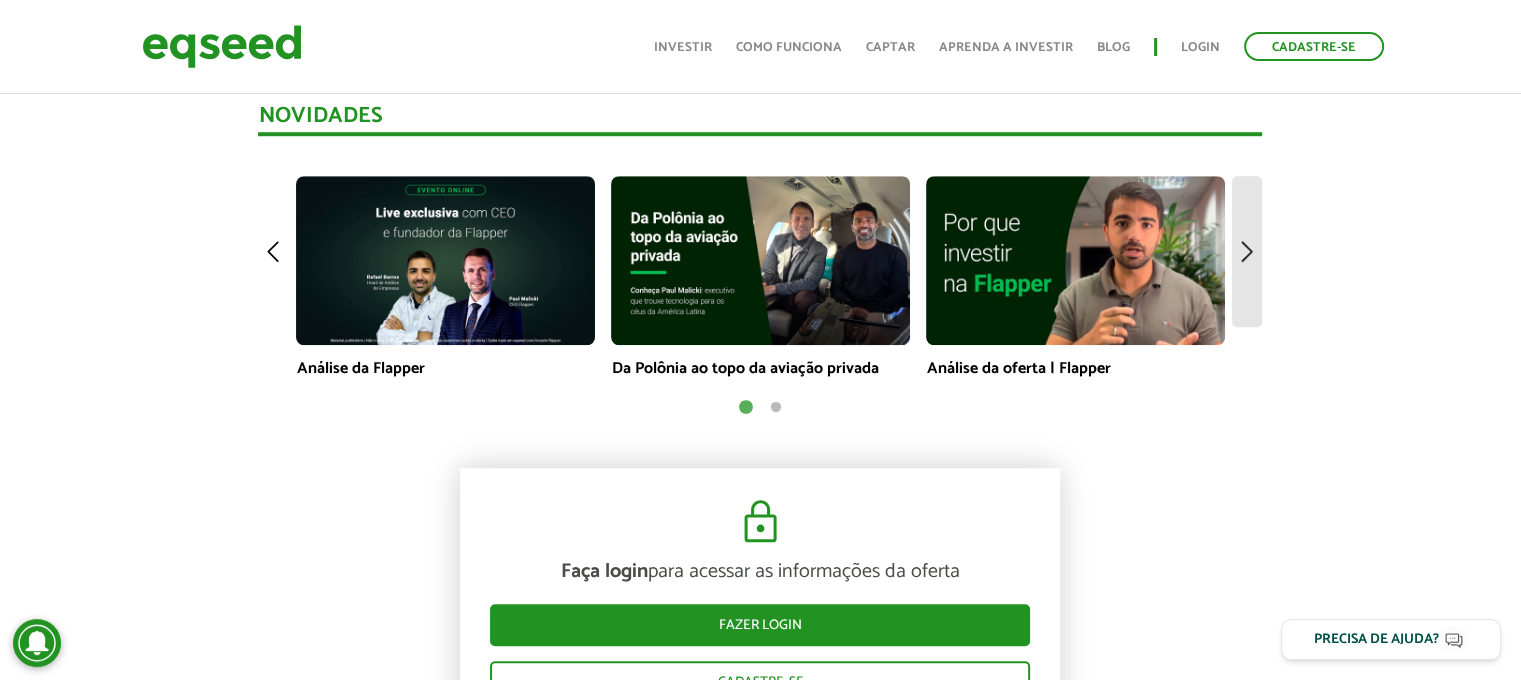click at bounding box center (1247, 251) 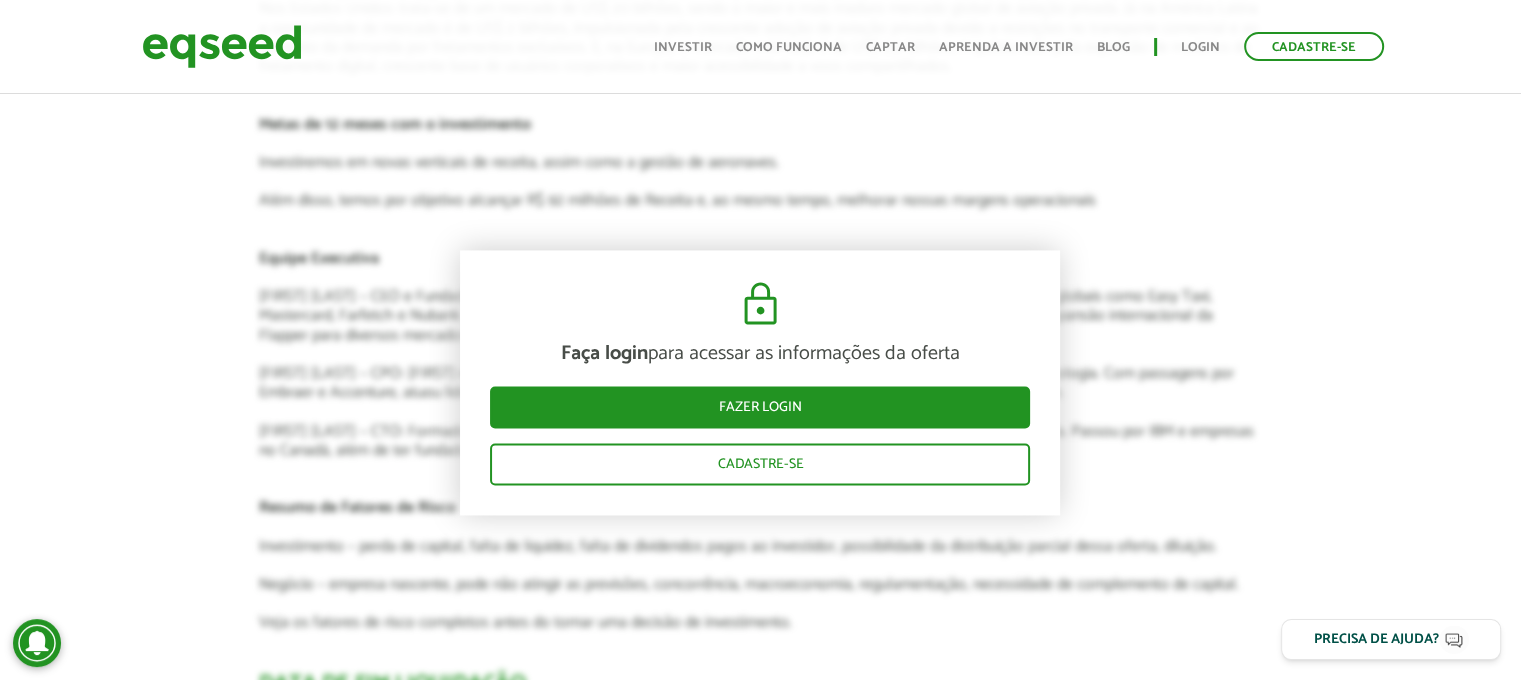scroll, scrollTop: 3300, scrollLeft: 0, axis: vertical 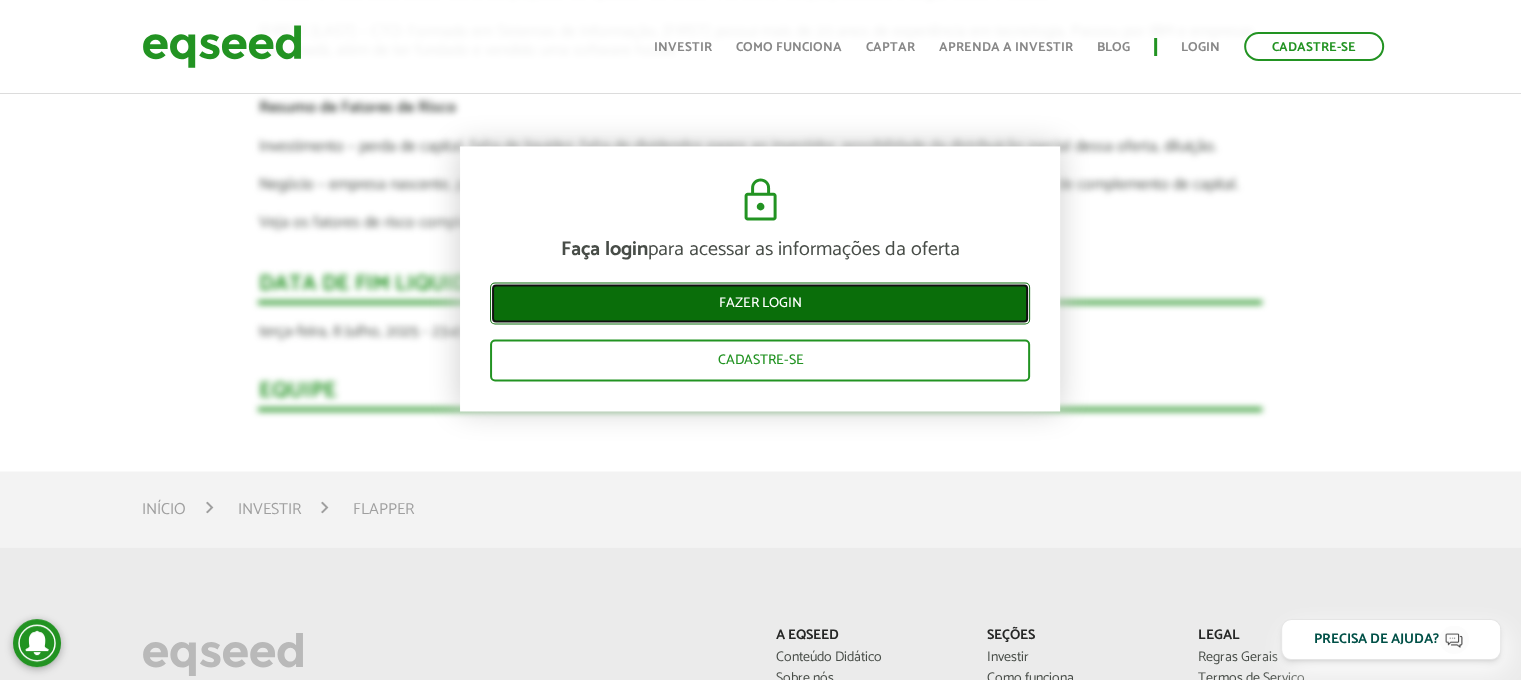 click on "Fazer login" at bounding box center [760, 303] 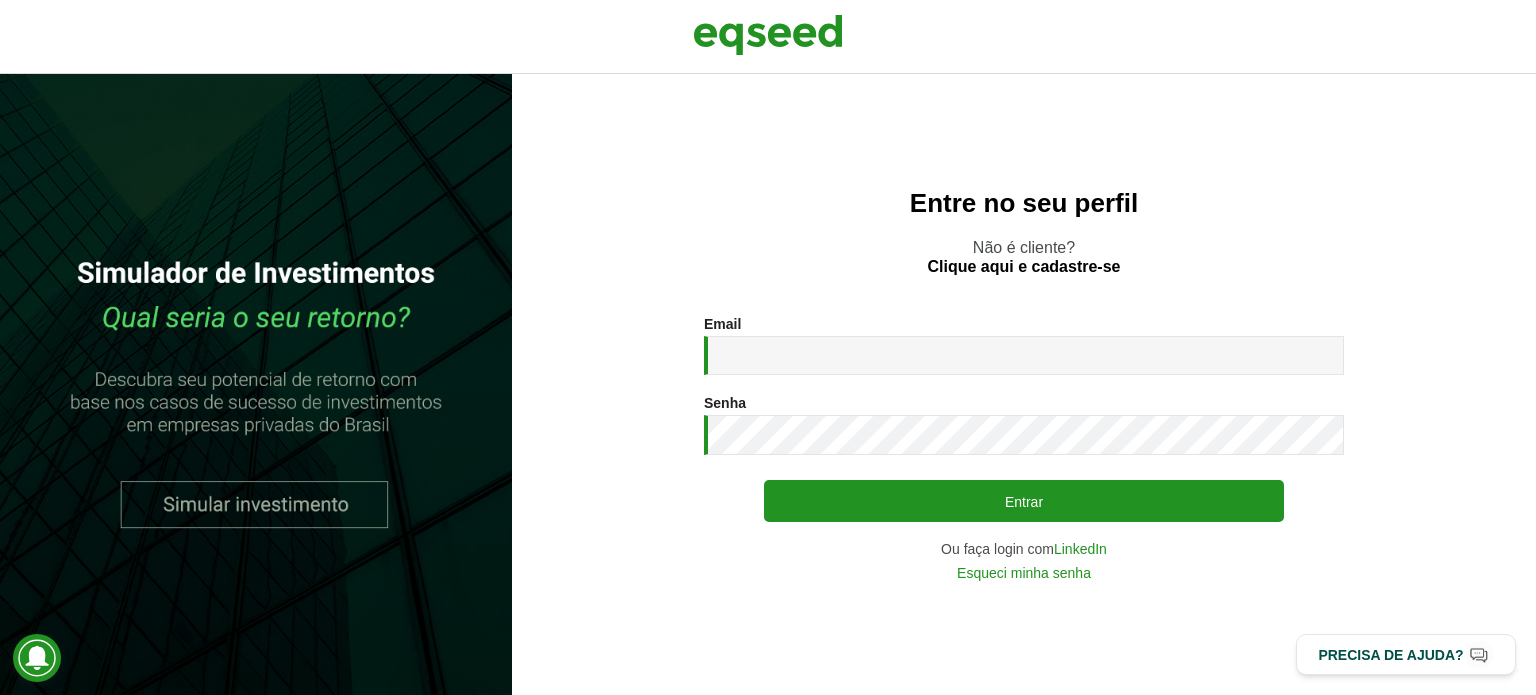 scroll, scrollTop: 0, scrollLeft: 0, axis: both 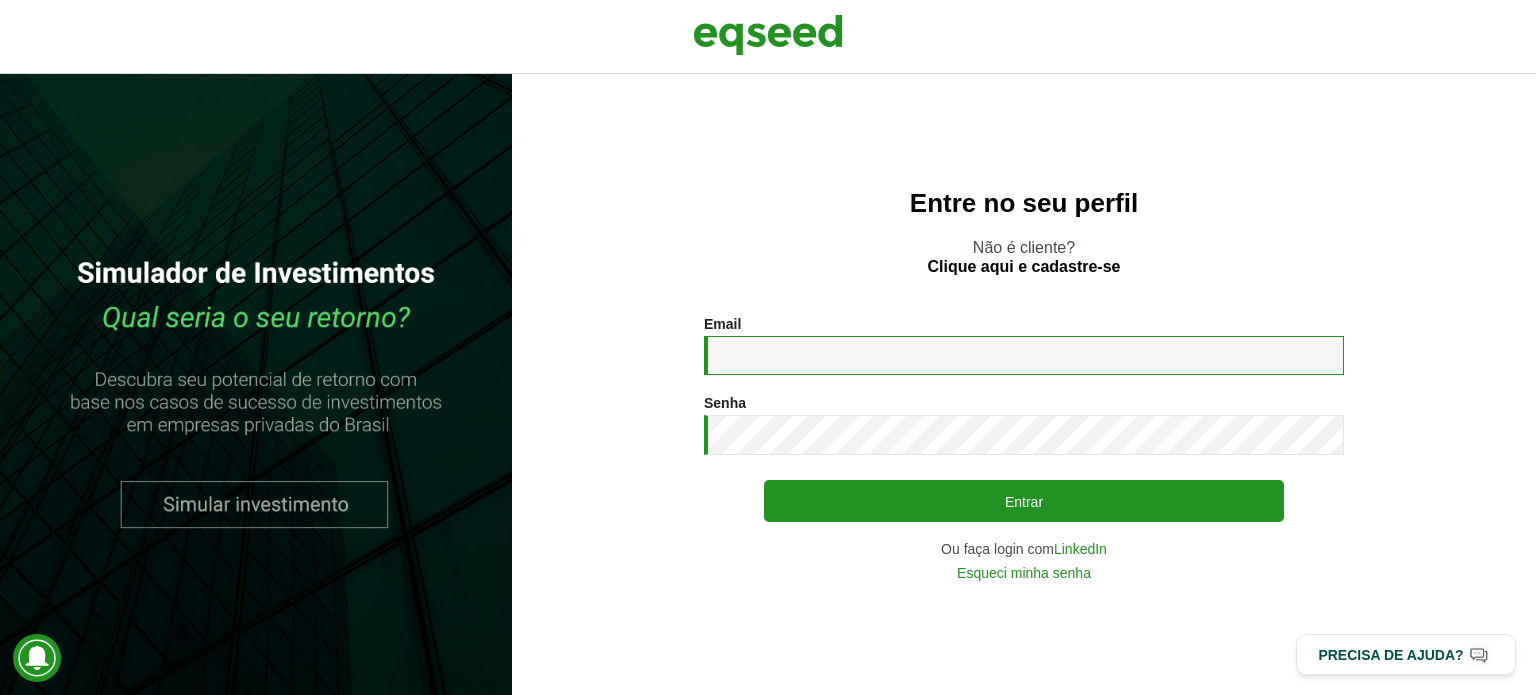 click on "Email  *" at bounding box center (1024, 355) 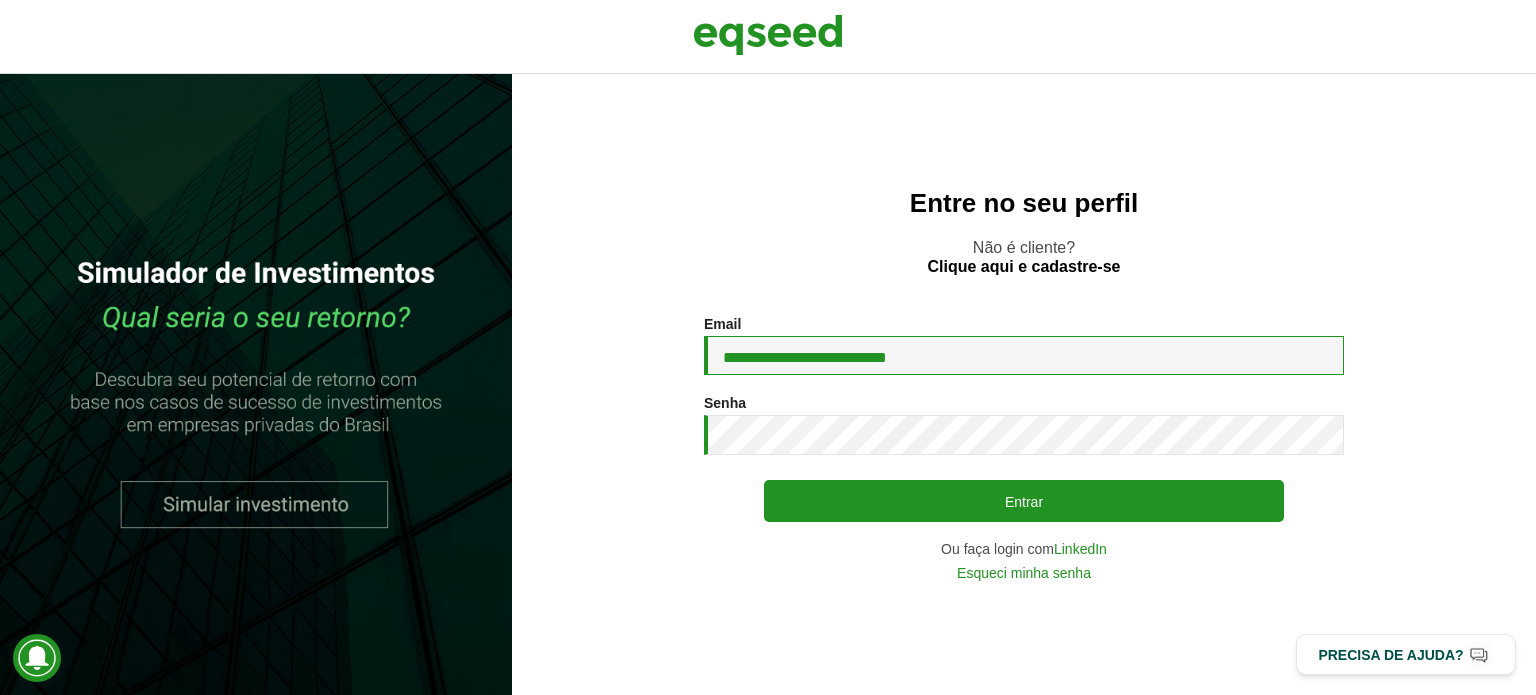 type on "**********" 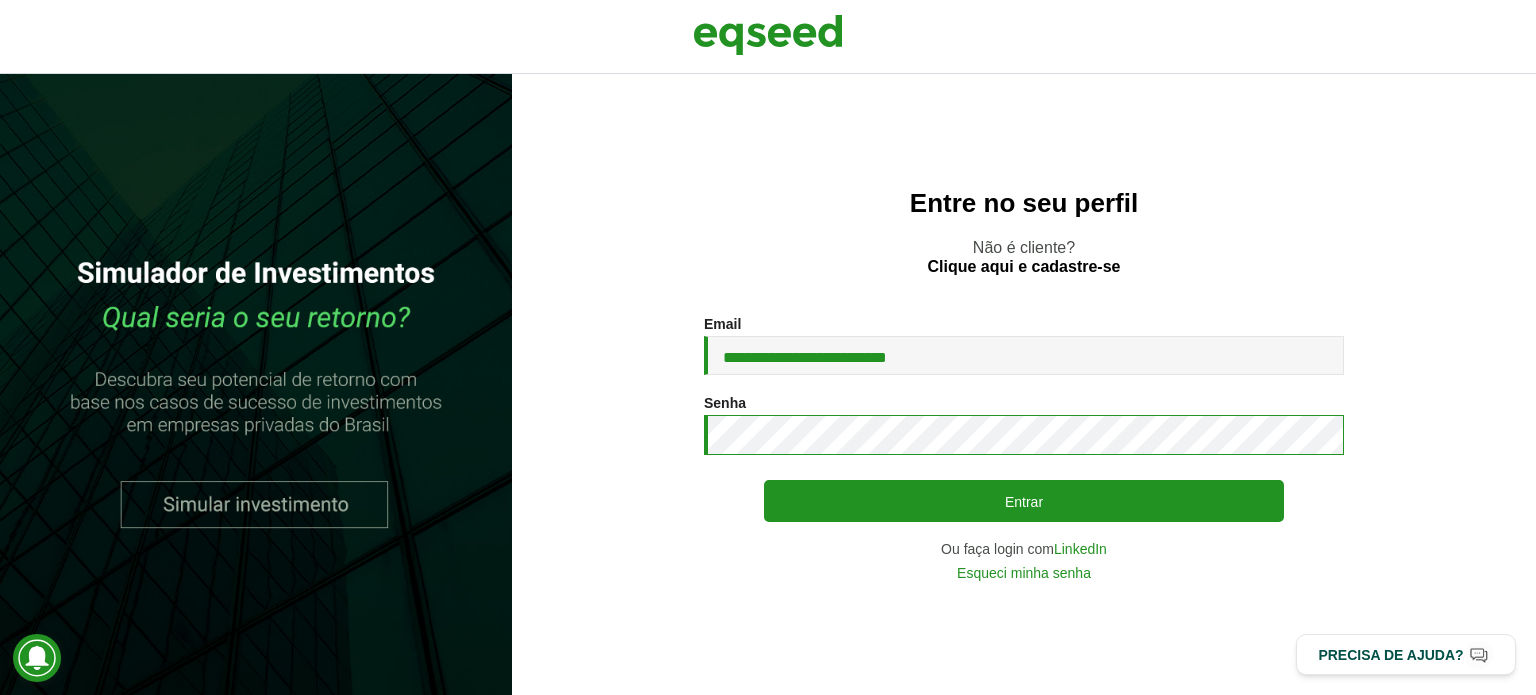 click on "Entrar" at bounding box center [1024, 501] 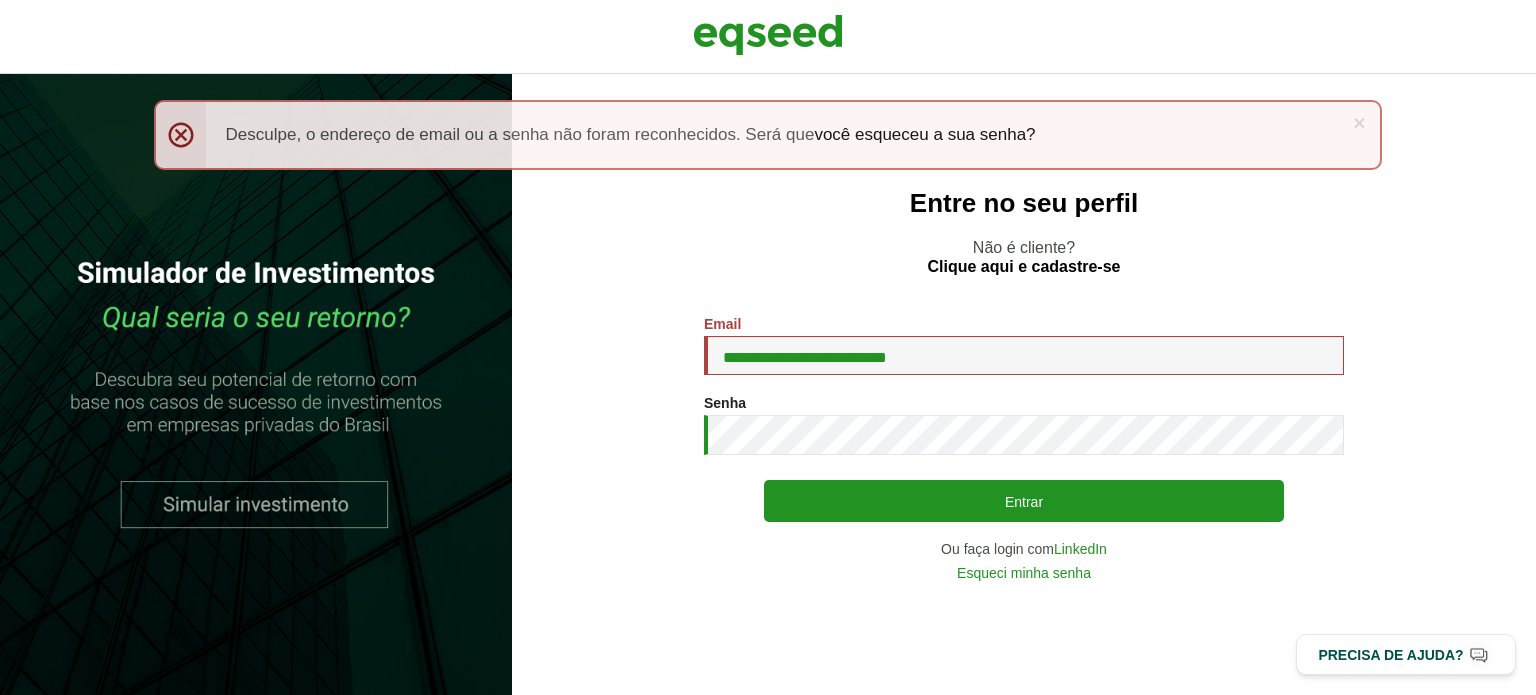 scroll, scrollTop: 0, scrollLeft: 0, axis: both 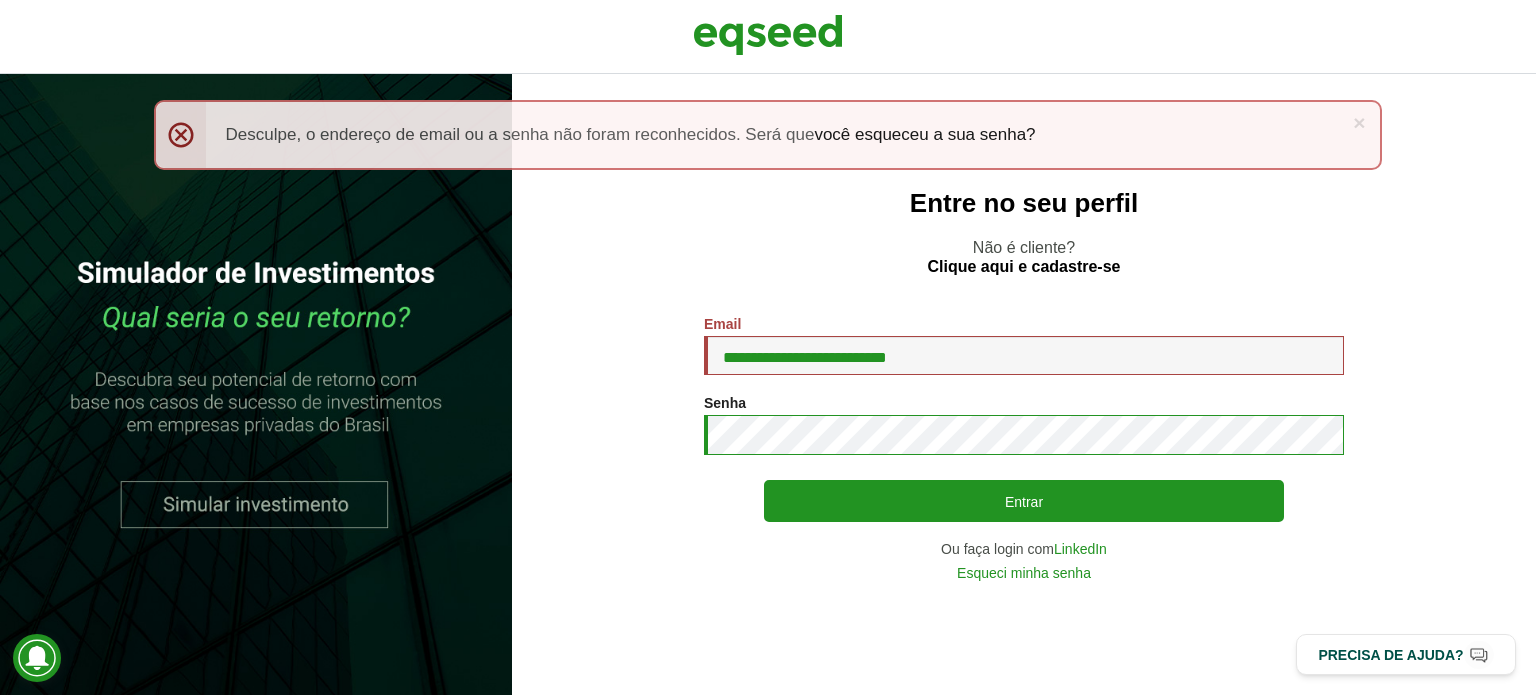 click on "Entrar" at bounding box center (1024, 501) 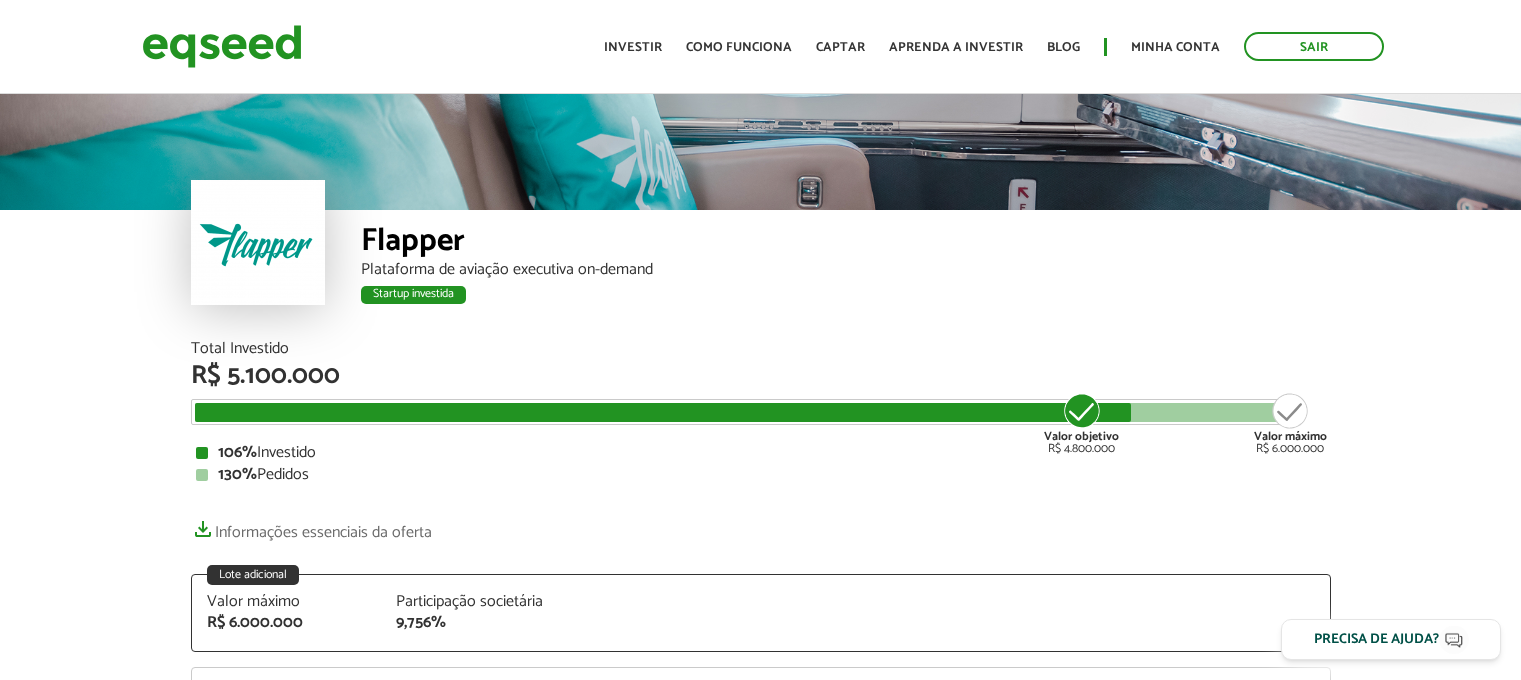 scroll, scrollTop: 0, scrollLeft: 0, axis: both 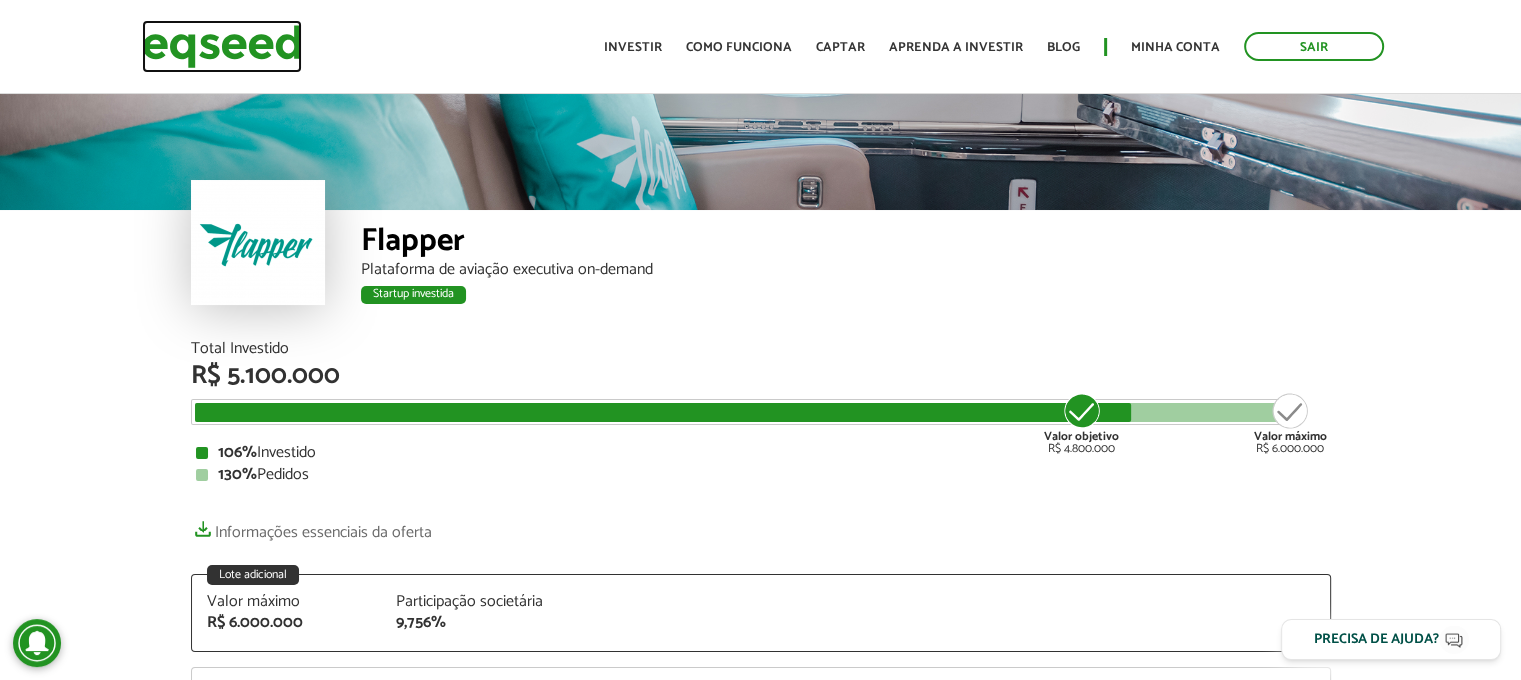 click at bounding box center [222, 46] 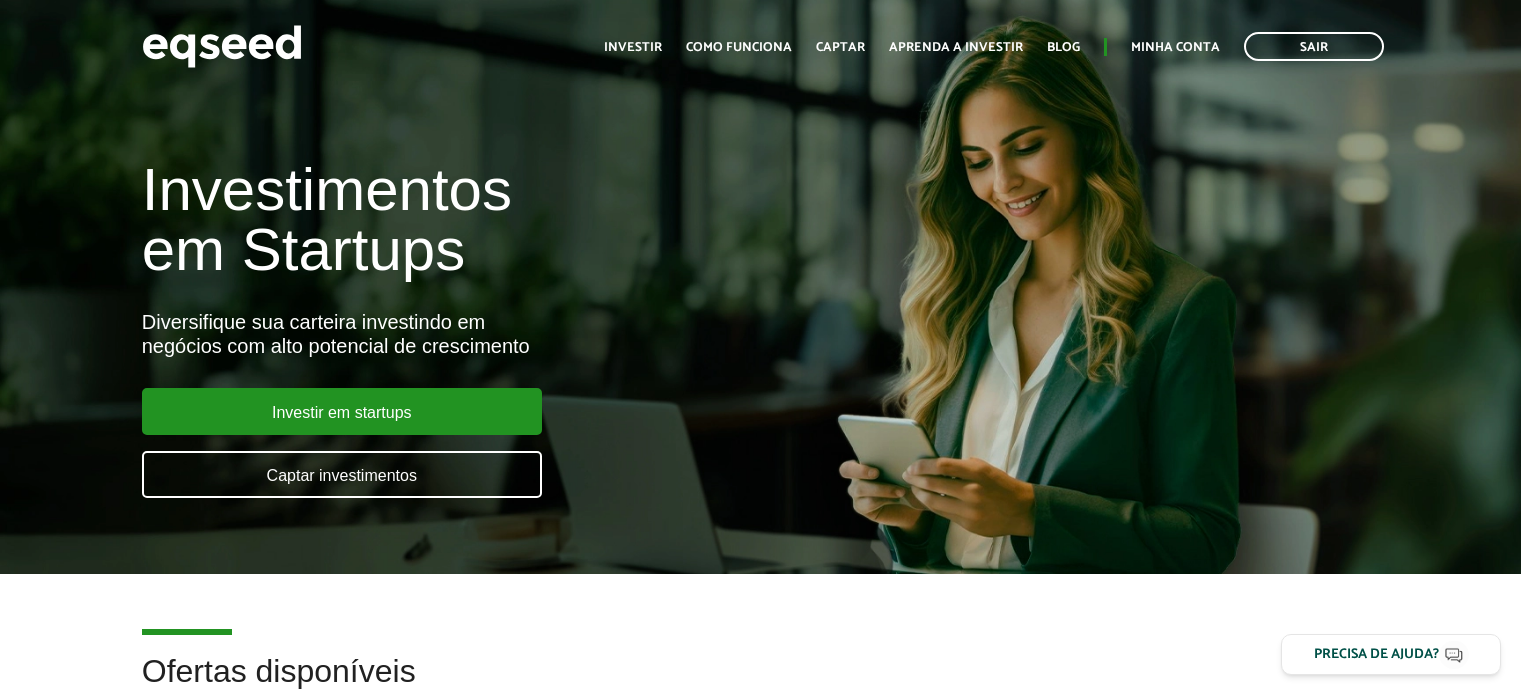 scroll, scrollTop: 0, scrollLeft: 0, axis: both 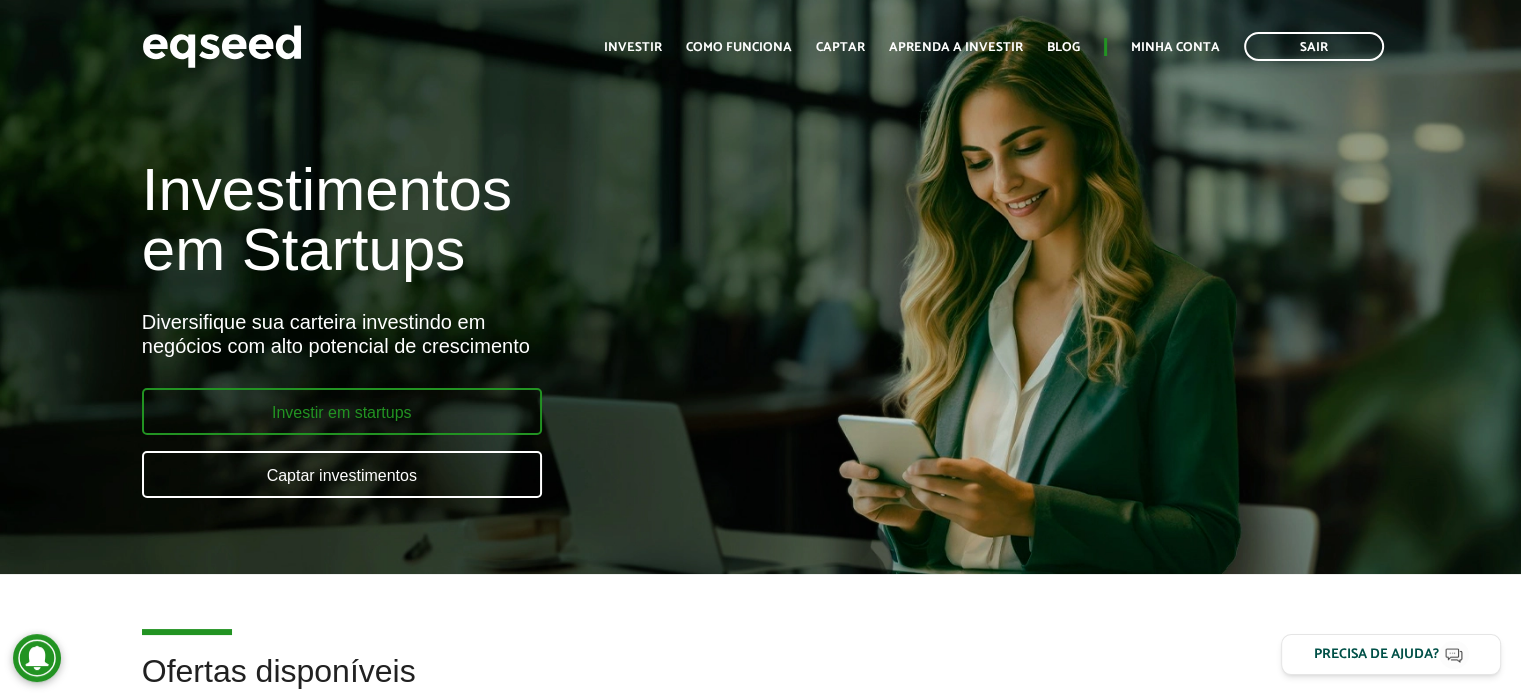 click on "Investir em startups" at bounding box center [342, 411] 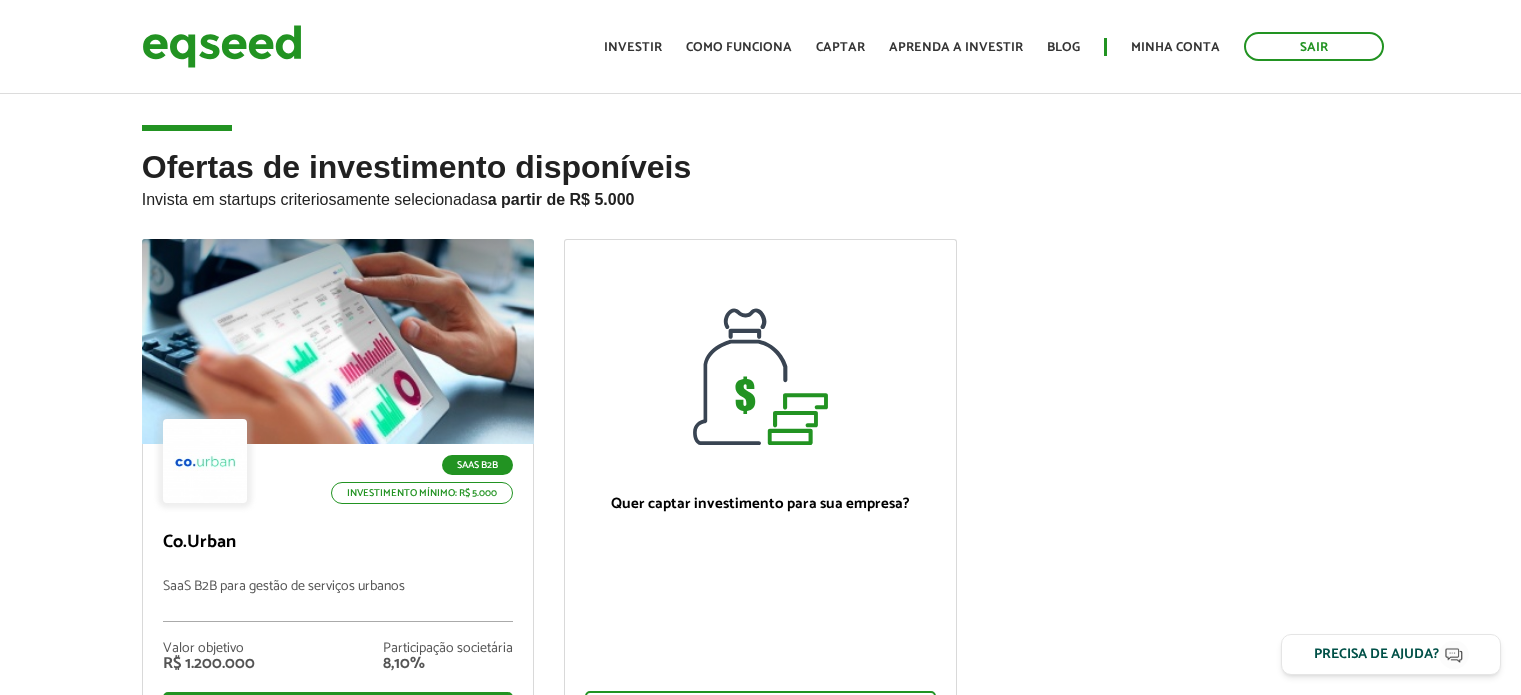 scroll, scrollTop: 0, scrollLeft: 0, axis: both 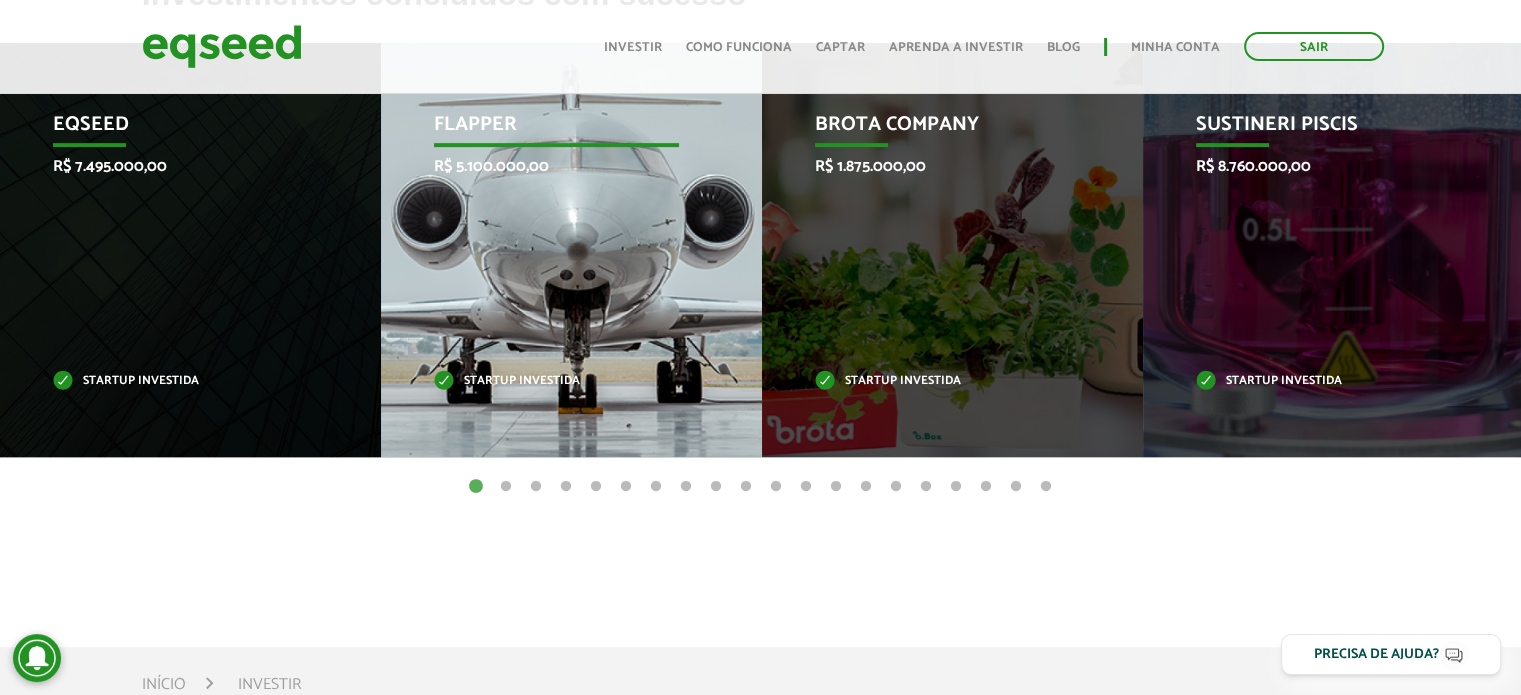click on "Flapper" at bounding box center (557, 130) 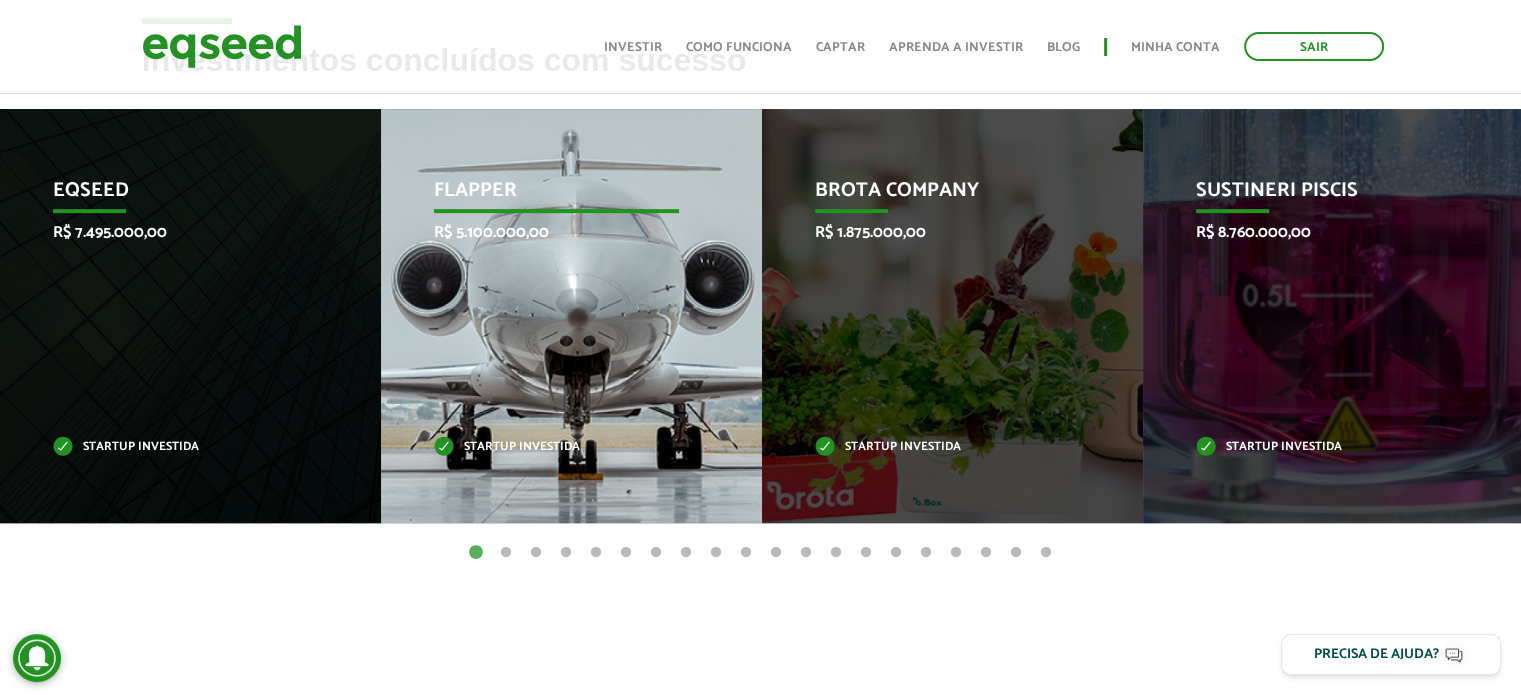scroll, scrollTop: 800, scrollLeft: 0, axis: vertical 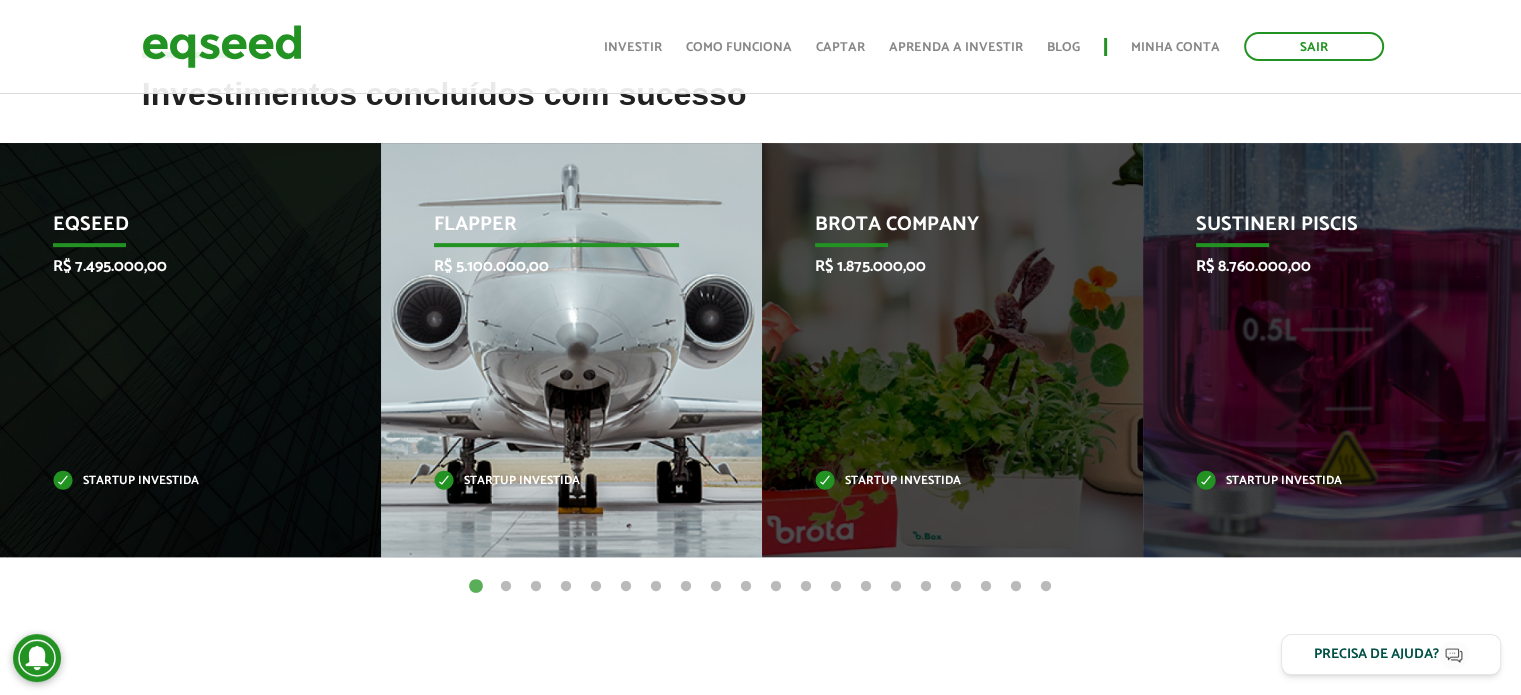 click on "Startup investida" at bounding box center [557, 481] 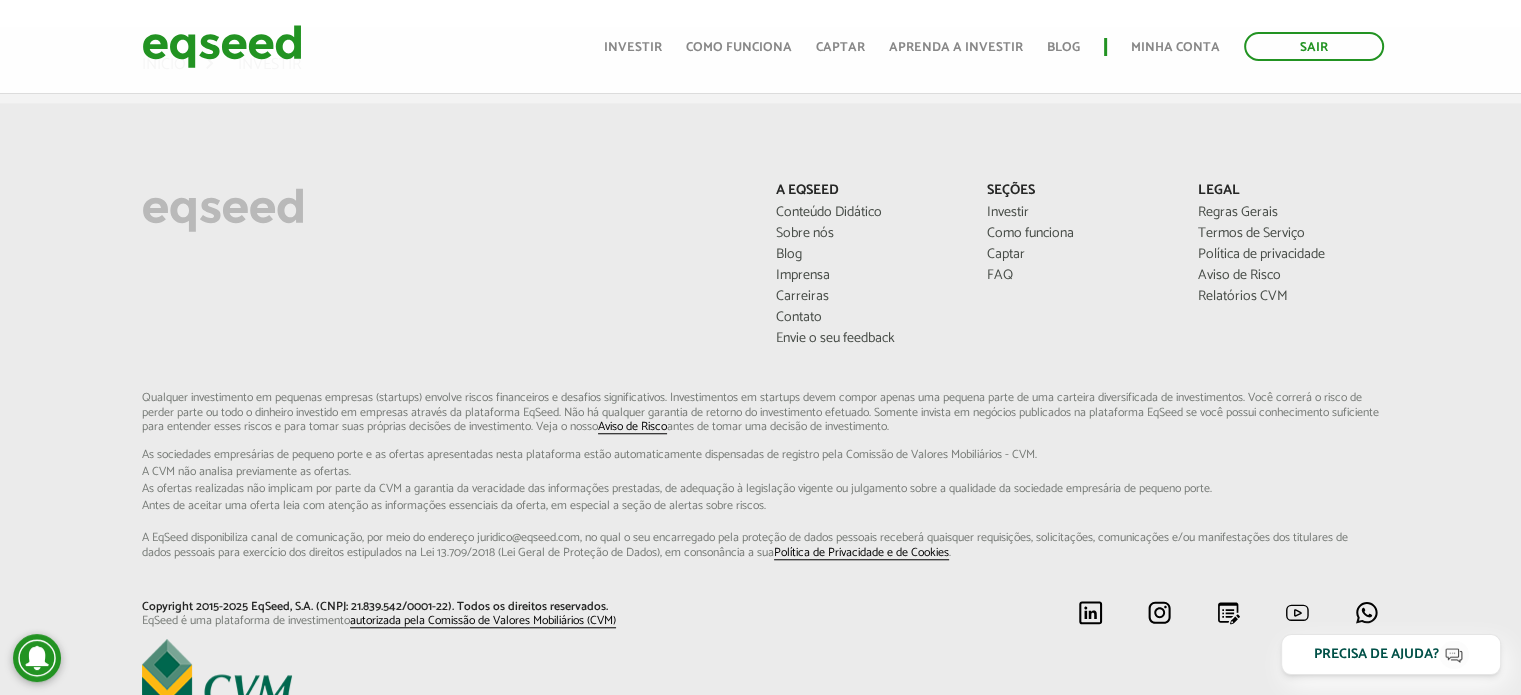 scroll, scrollTop: 1628, scrollLeft: 0, axis: vertical 